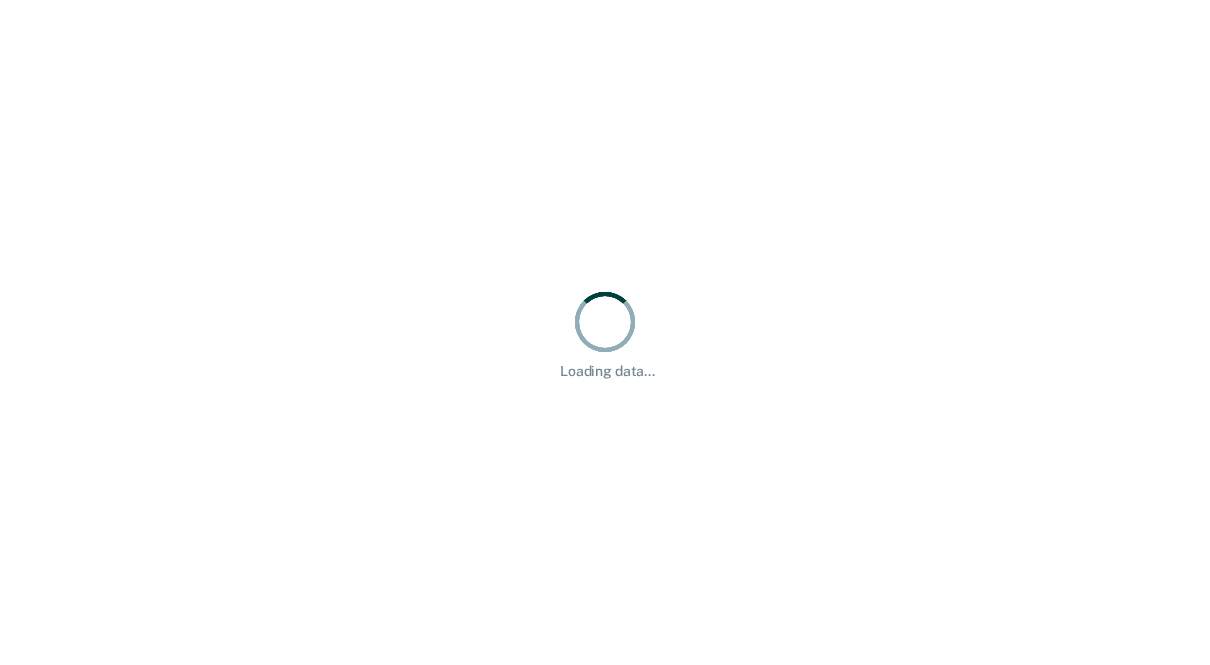 scroll, scrollTop: 0, scrollLeft: 0, axis: both 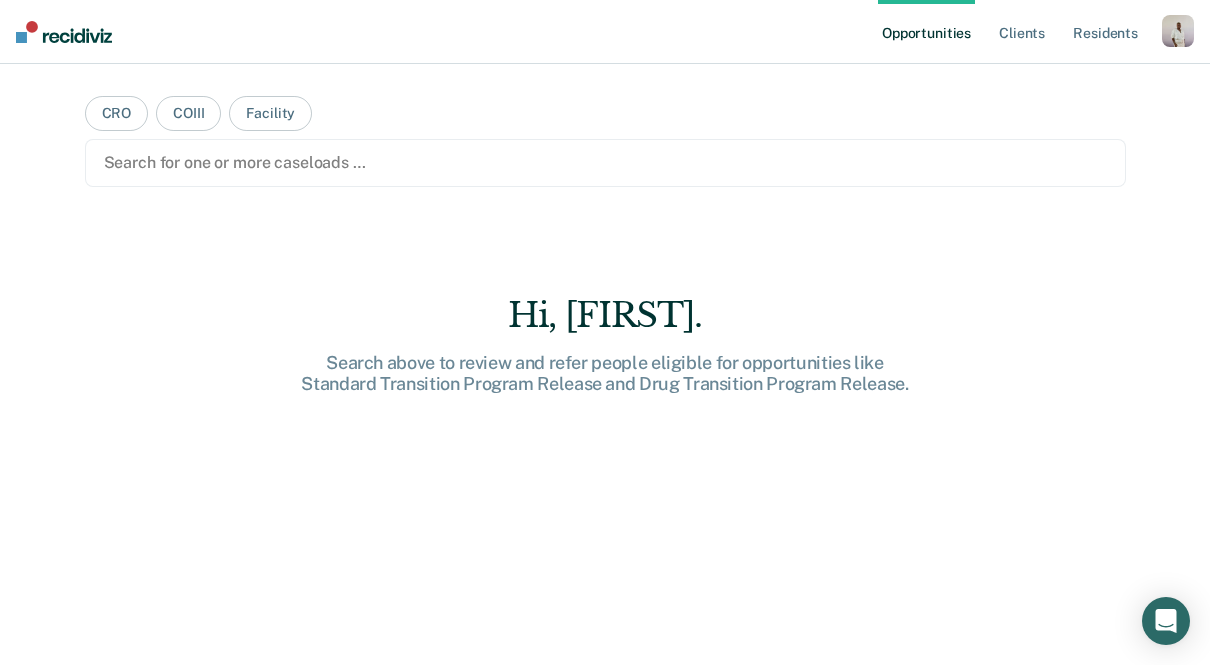 click at bounding box center [64, 32] 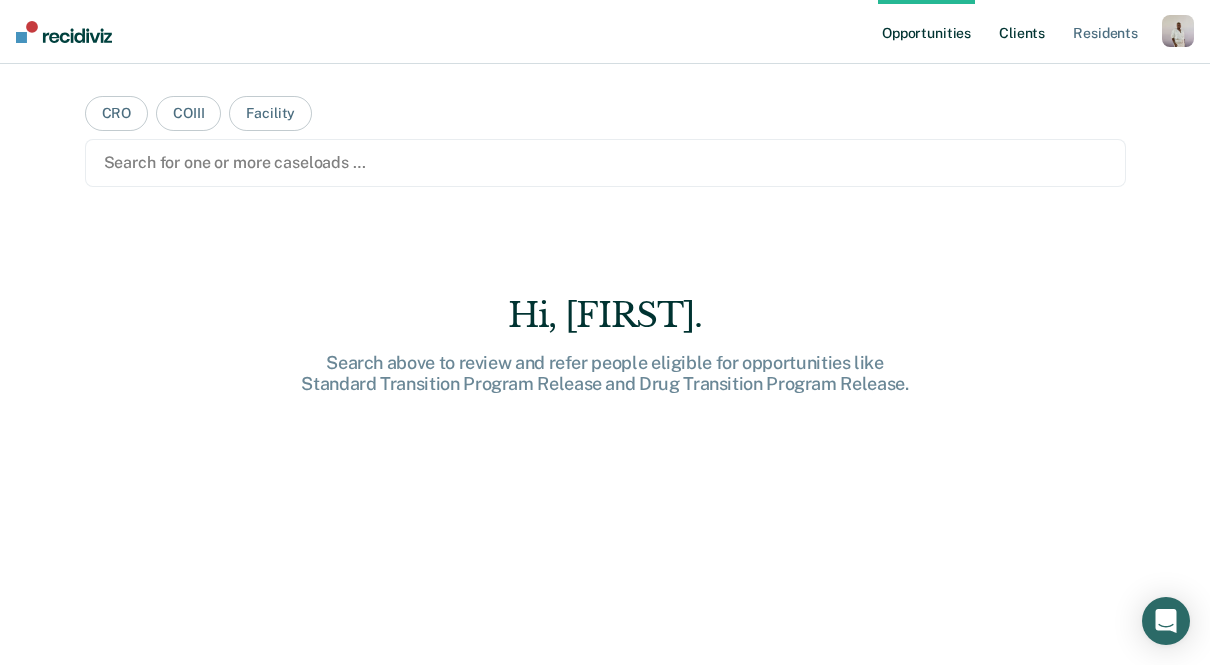 click on "Client s" at bounding box center [1022, 32] 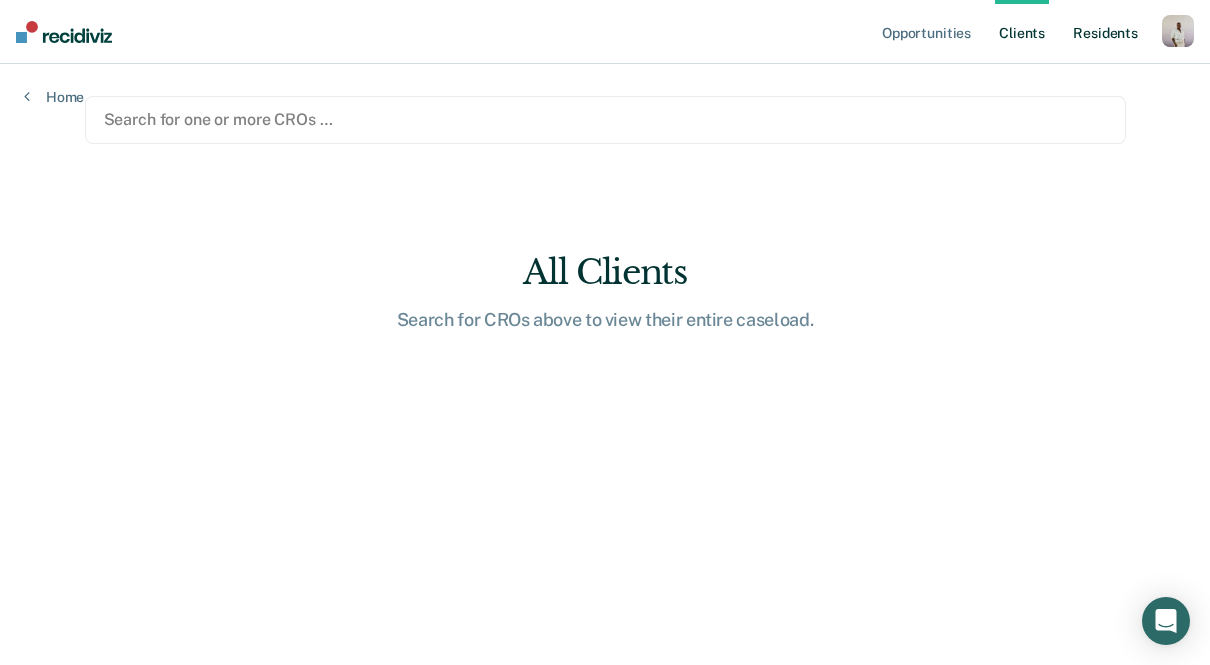 click on "Resident s" at bounding box center [1105, 32] 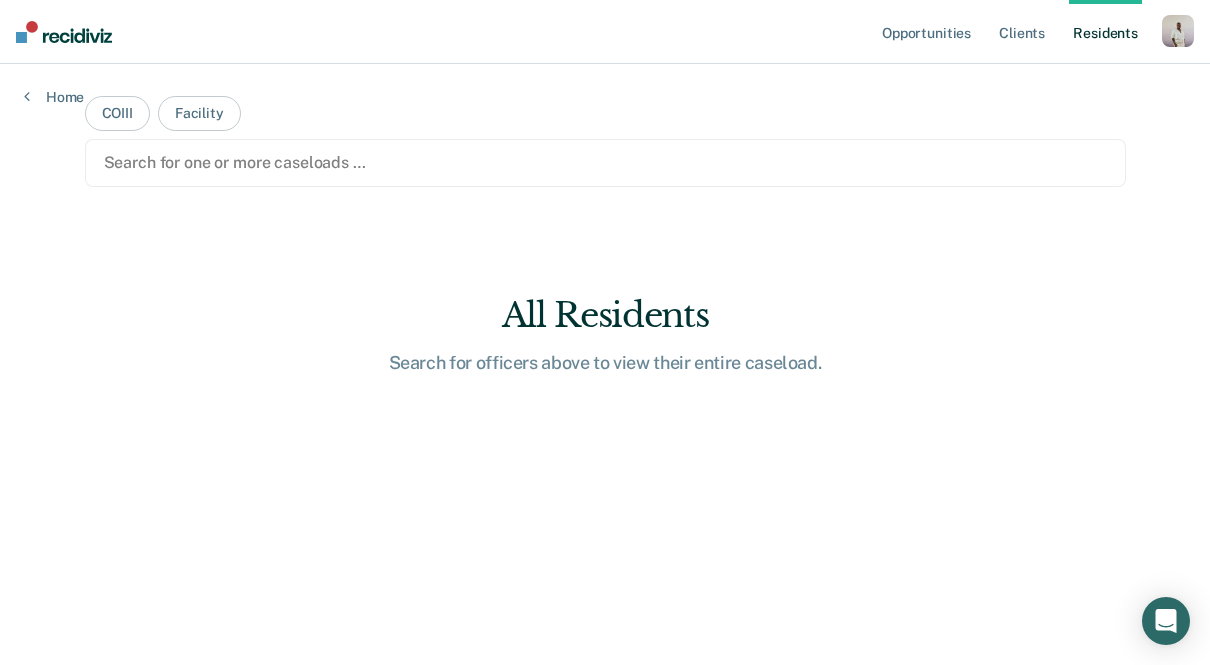 click at bounding box center (1178, 31) 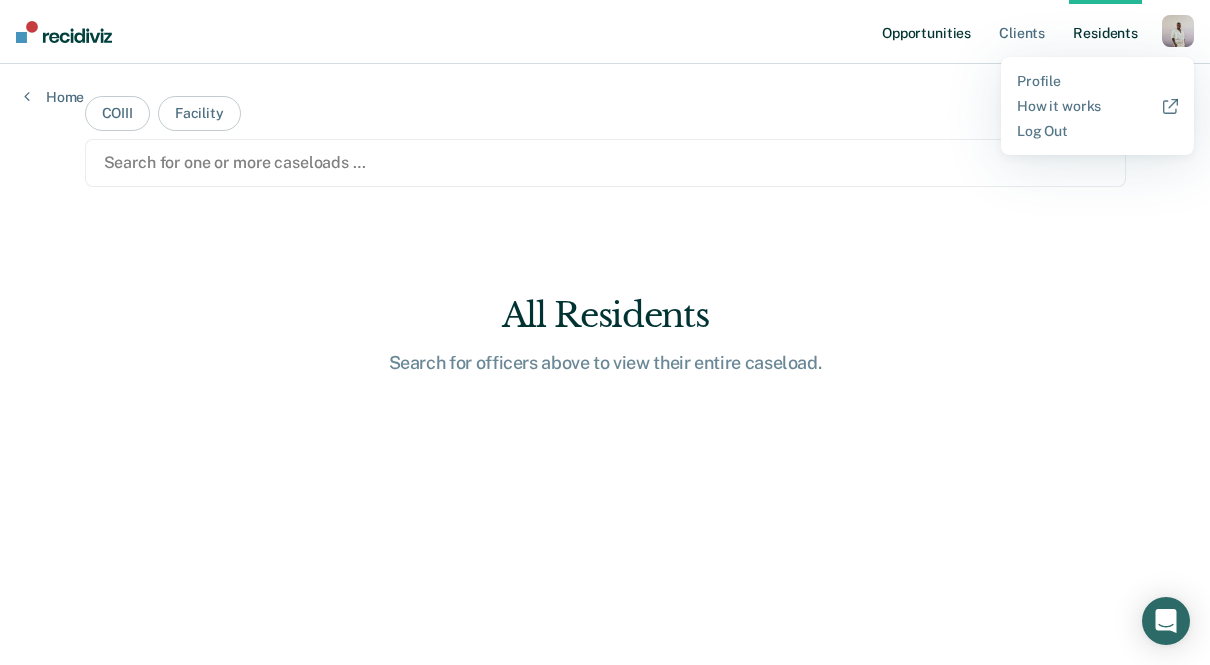click on "Opportunities" at bounding box center [926, 32] 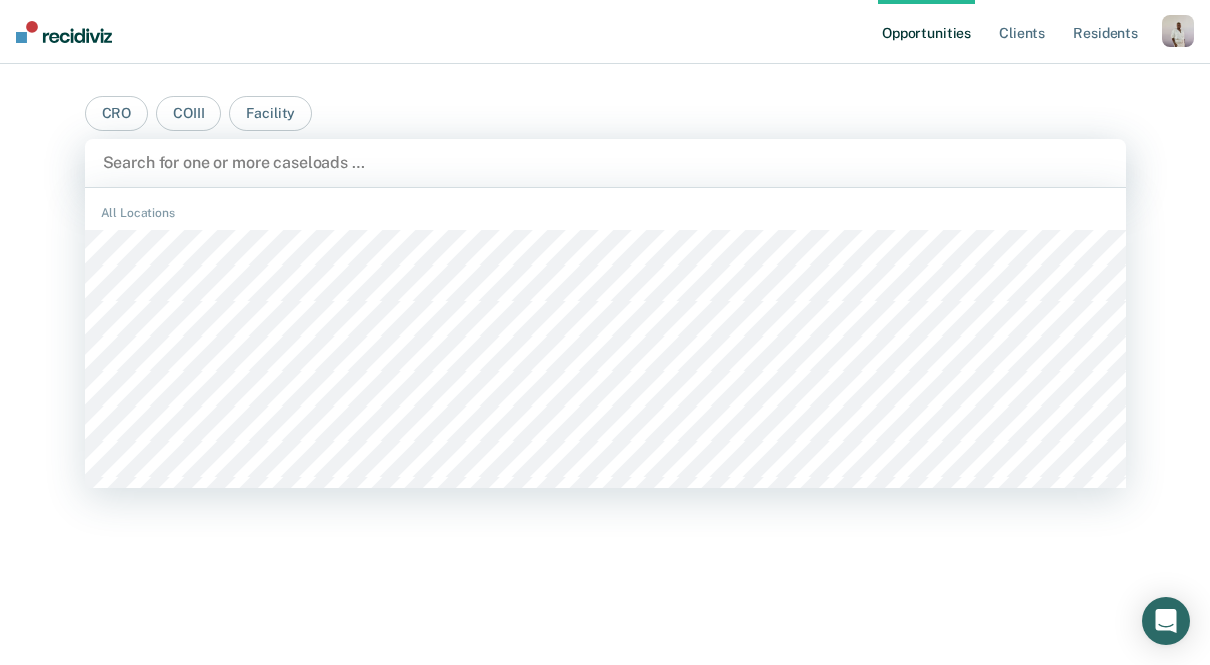 click at bounding box center [605, 162] 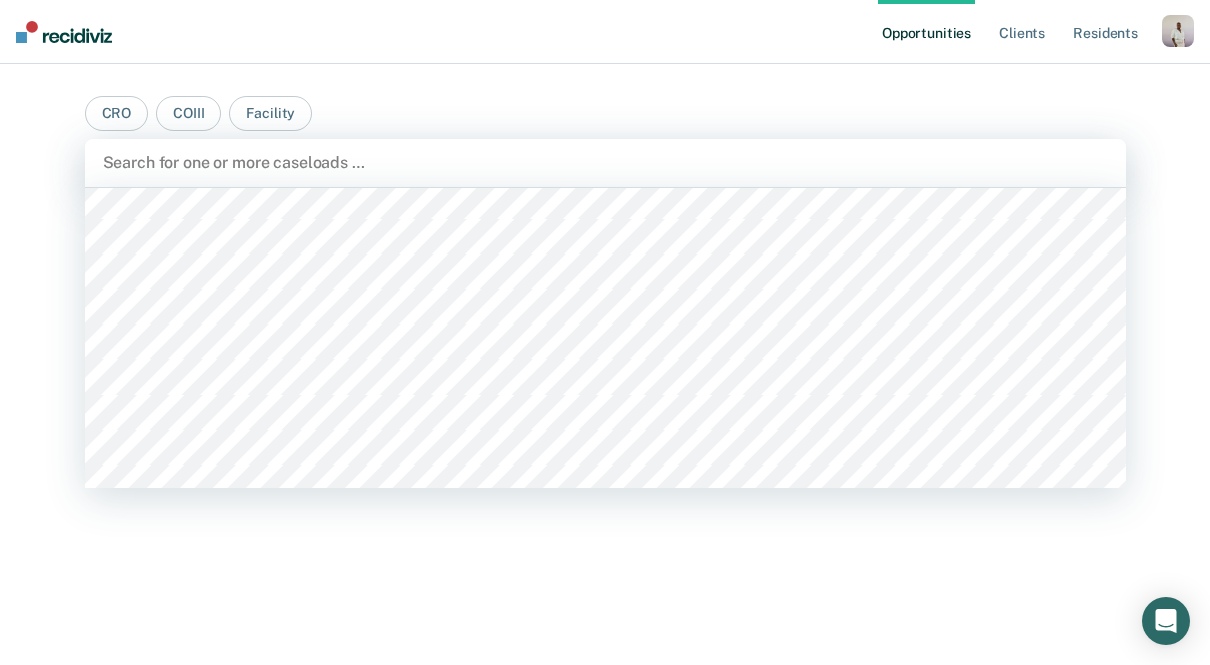scroll, scrollTop: 0, scrollLeft: 0, axis: both 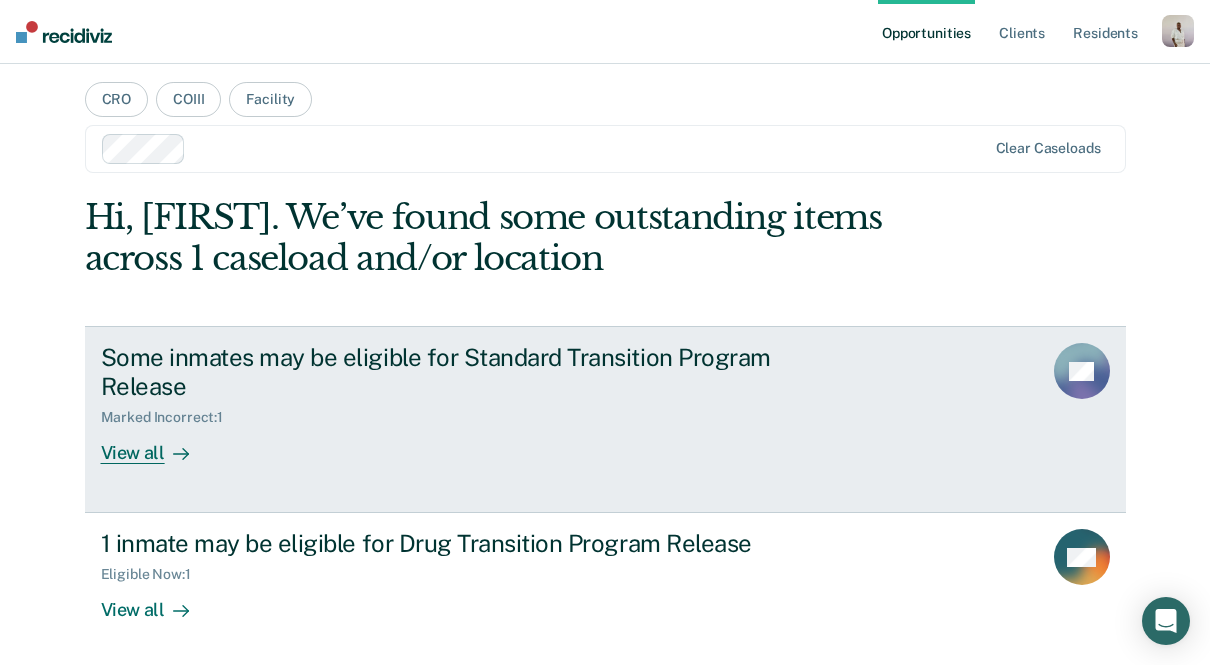 click on "Marked Incorrect :  1" at bounding box center [452, 413] 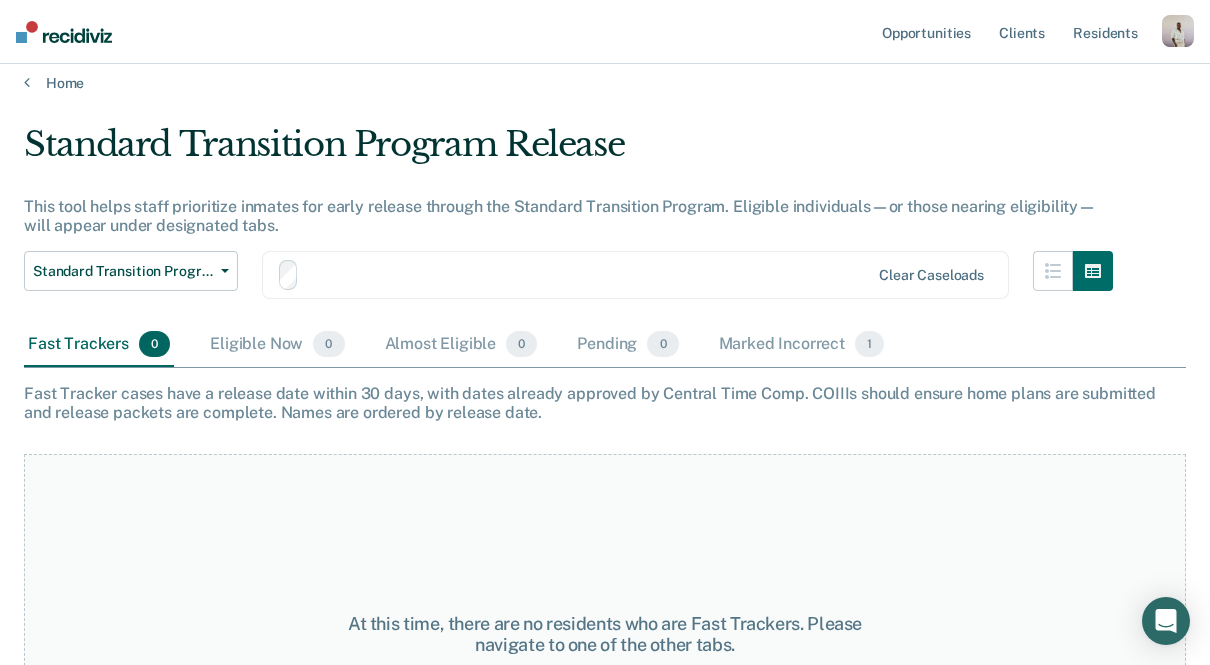 scroll, scrollTop: 0, scrollLeft: 0, axis: both 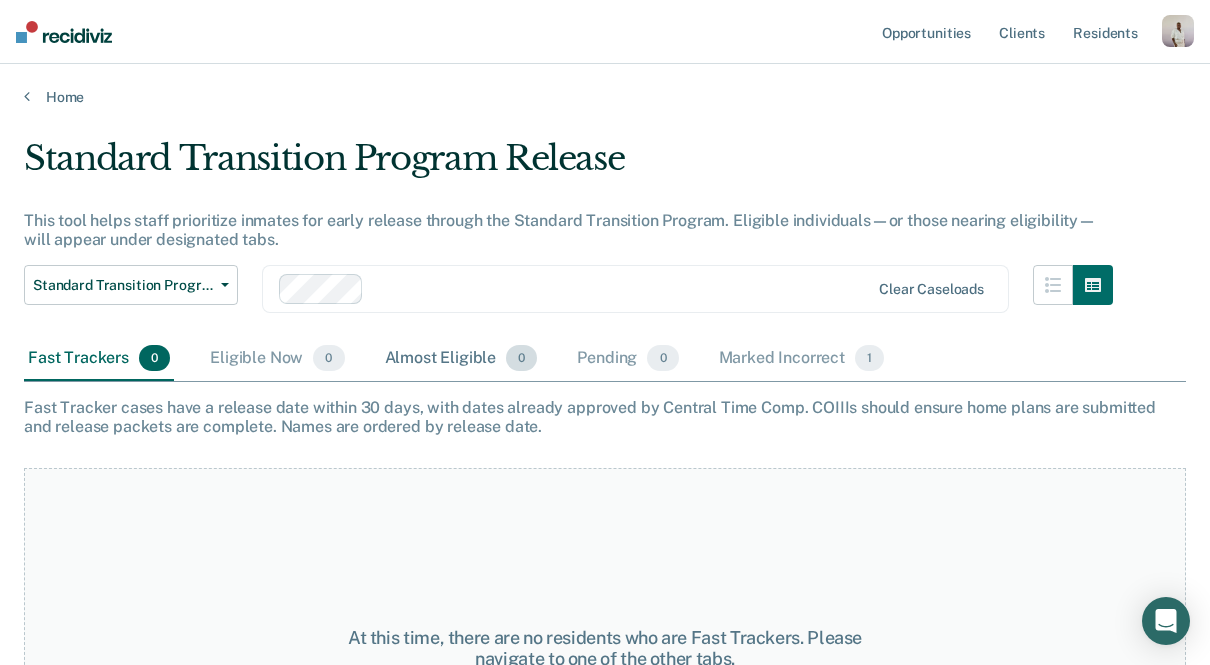 click on "Almost Eligible 0" at bounding box center (461, 359) 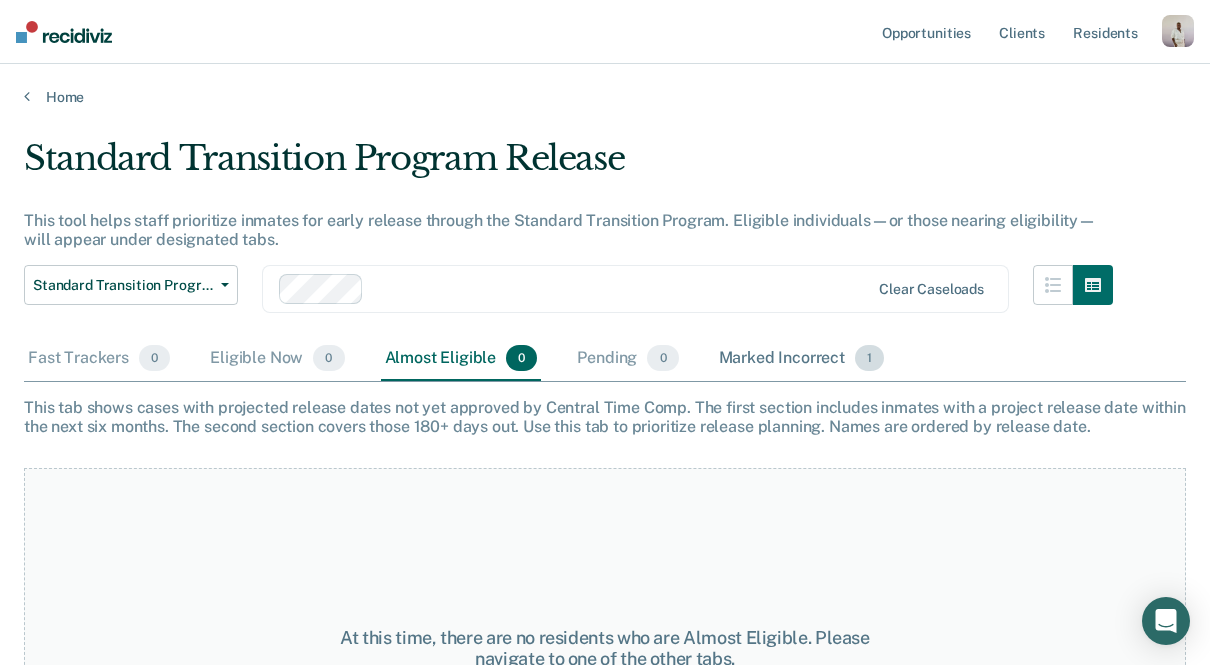 click on "Marked Incorrect 1" at bounding box center (802, 359) 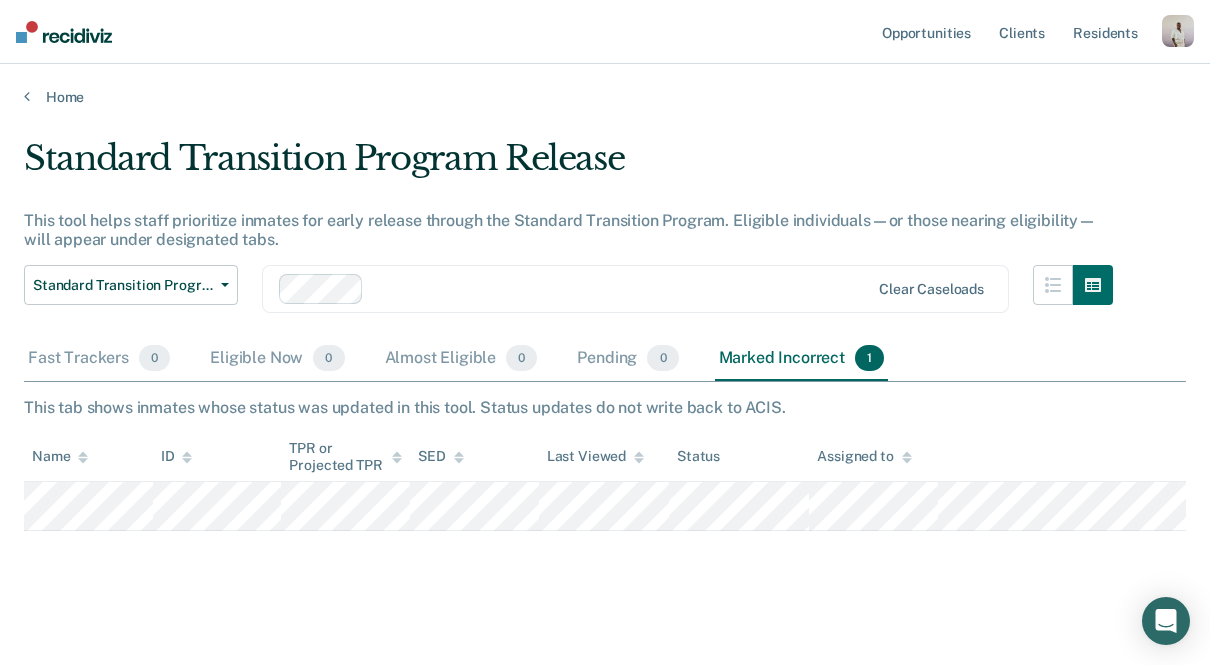 scroll, scrollTop: 9, scrollLeft: 0, axis: vertical 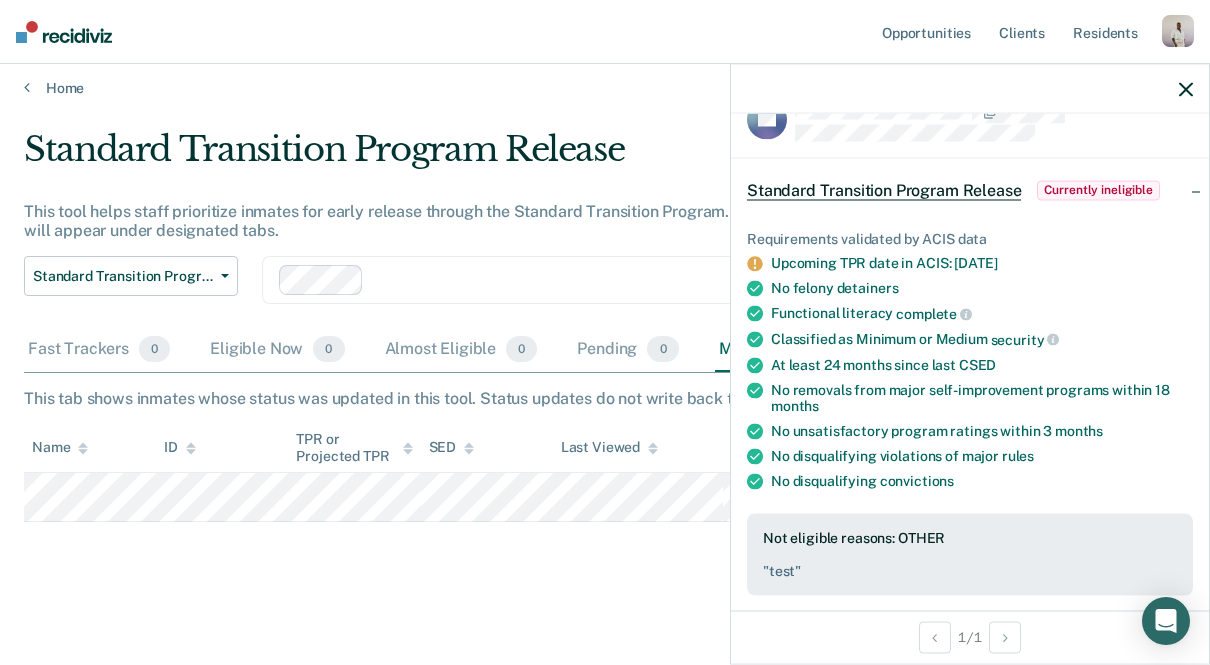 click on "Standard Transition Program Release   This tool helps staff prioritize inmates for early release through the Standard Transition Program. Eligible individuals—or those nearing eligibility—will appear under designated tabs.  Standard Transition Program Release Standard Transition Program Release Drug Transition Program Release Overdue for Standard Transition Program Overdue for Drug Transition Program Clear   caseloads Fast Trackers 0 Eligible Now 0 Almost Eligible 0 Pending 0 Marked Incorrect 1
To pick up a draggable item, press the space bar.
While dragging, use the arrow keys to move the item.
Press space again to drop the item in its new position, or press escape to cancel.
This tab shows inmates whose status was updated in this tool. Status updates do not write back to ACIS. Name ID TPR or Projected TPR SED Last Viewed Status Assigned to" at bounding box center (605, 354) 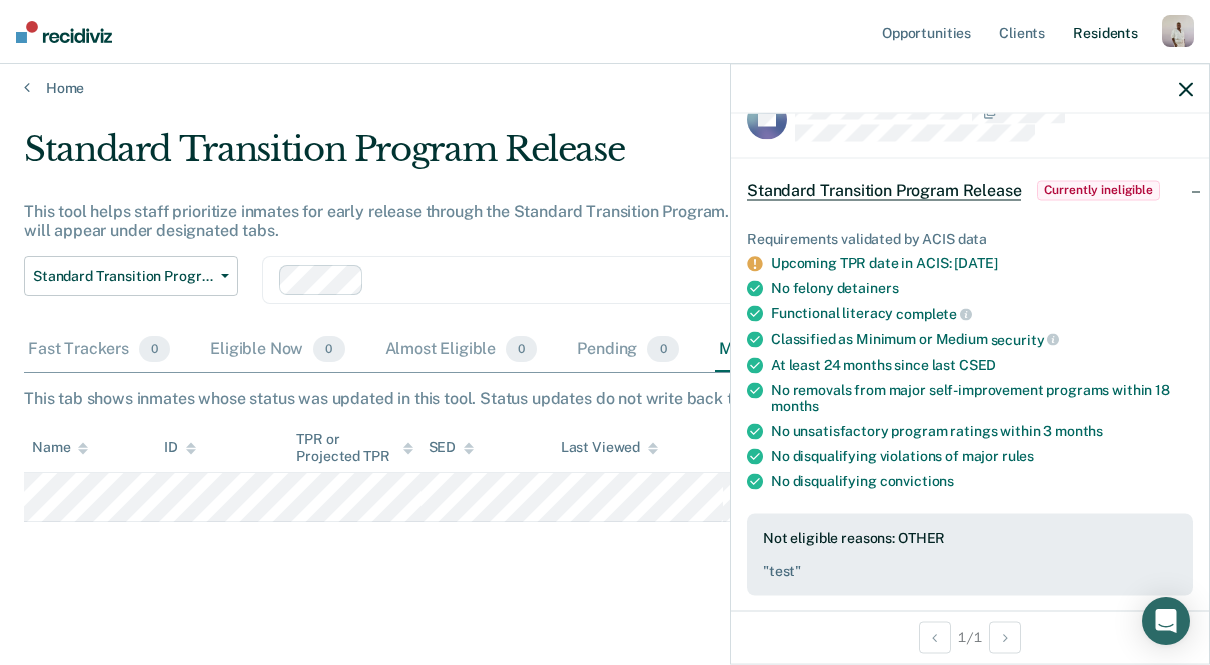 click on "Resident s" at bounding box center [1105, 32] 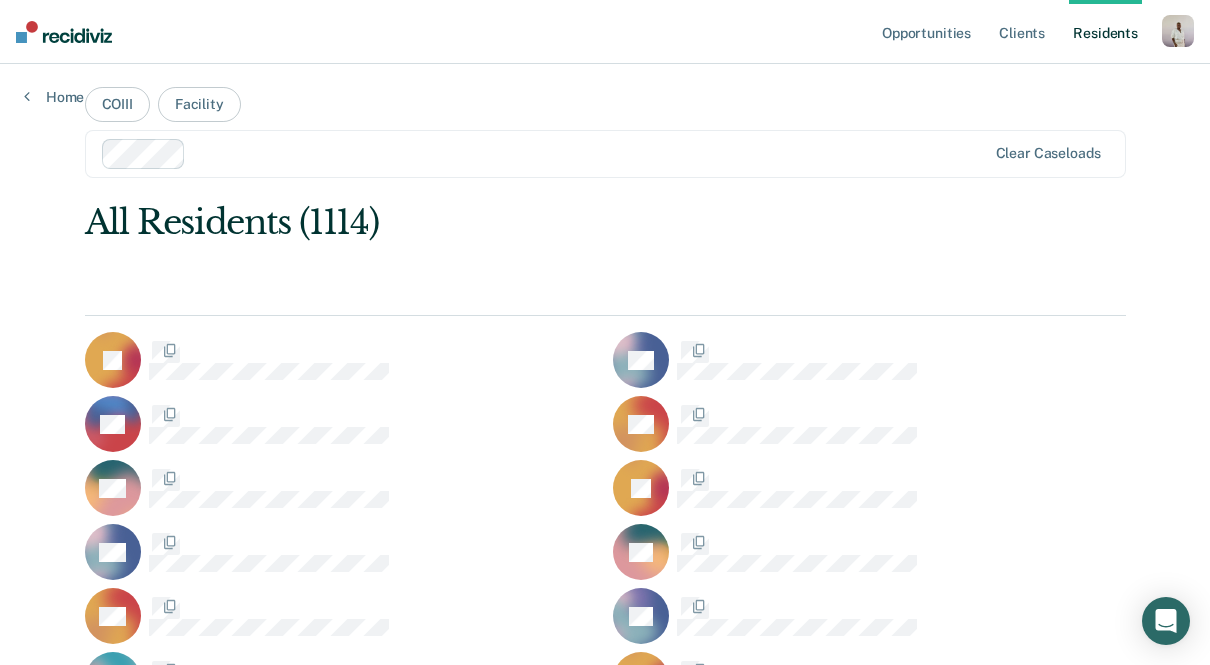 scroll, scrollTop: 0, scrollLeft: 0, axis: both 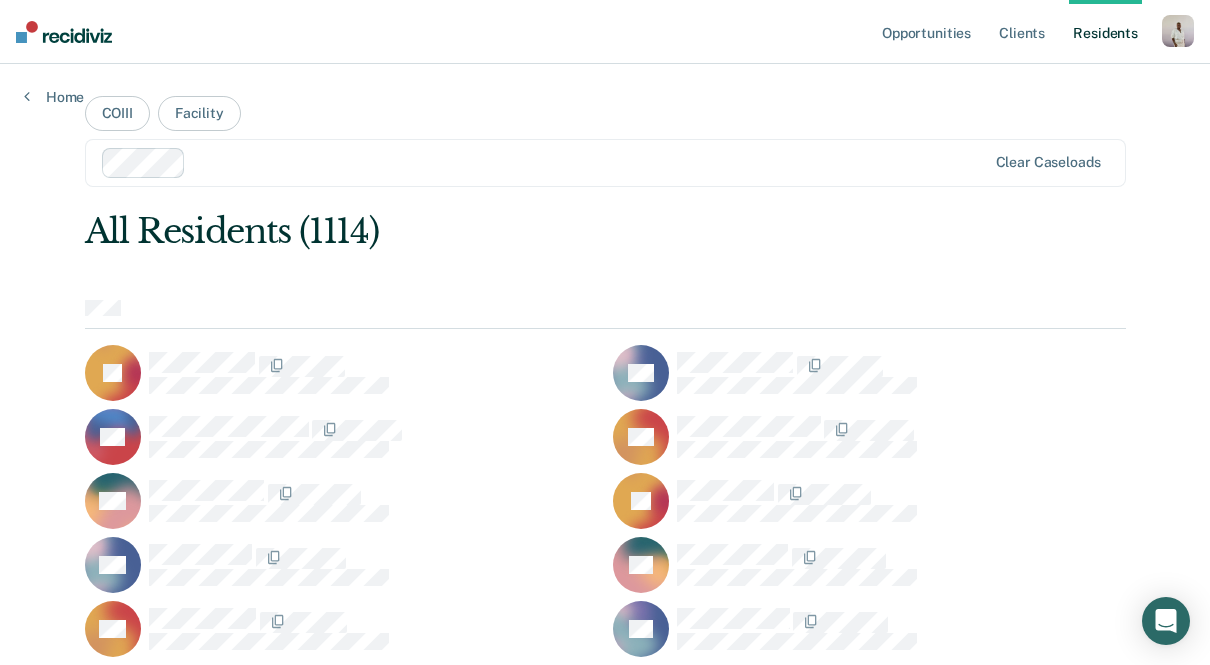 click on "Home" at bounding box center (54, 85) 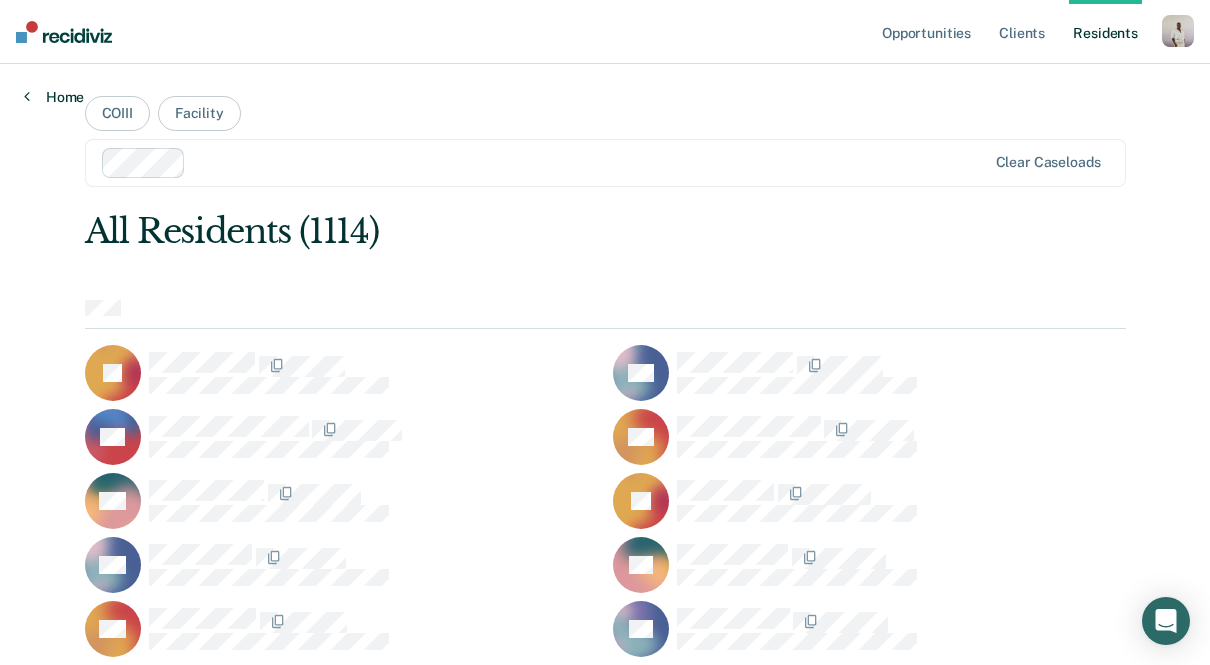 click on "Home" at bounding box center (54, 97) 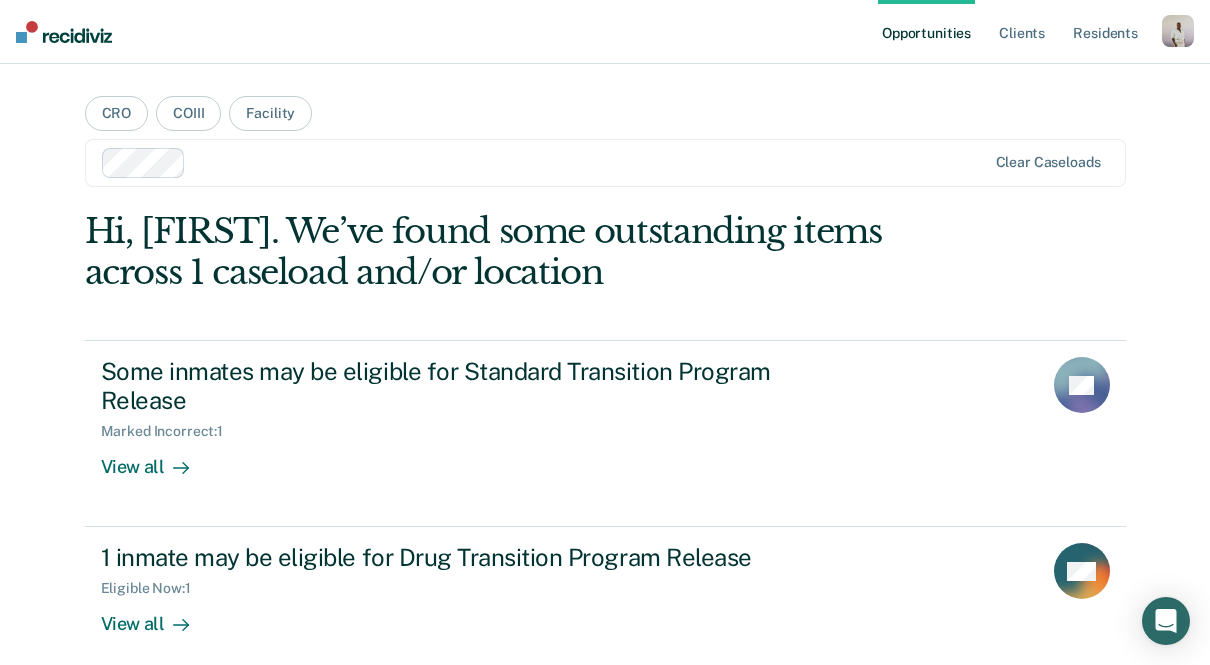 click at bounding box center (1178, 31) 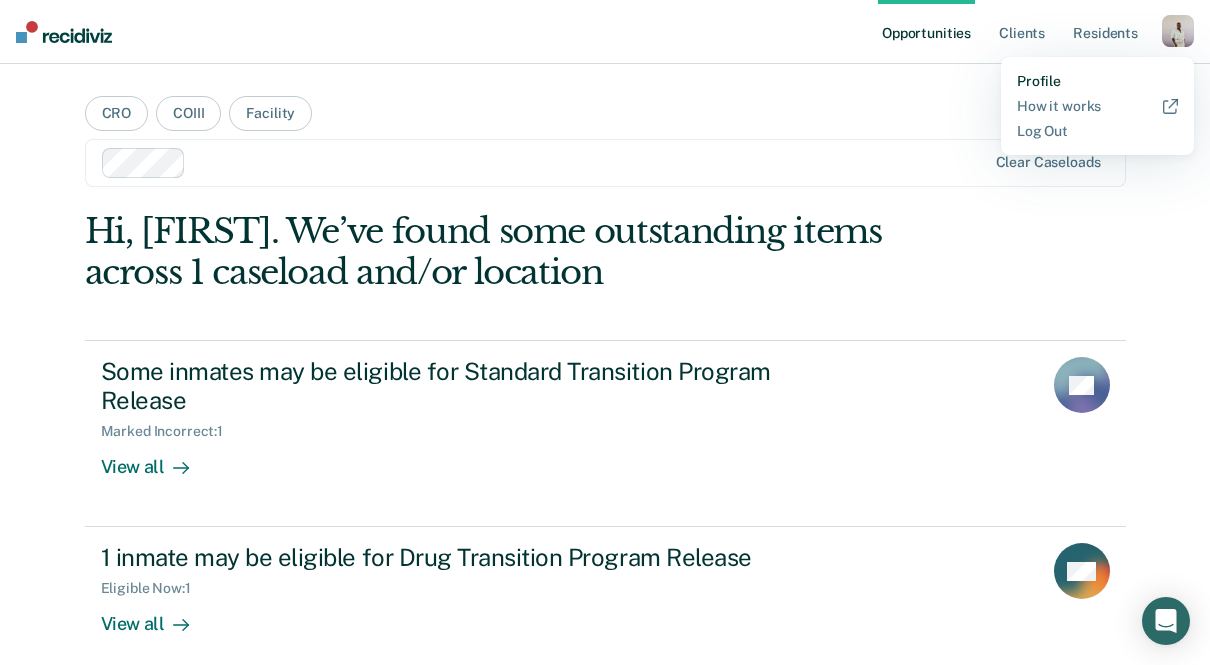 click on "Profile" at bounding box center [1097, 81] 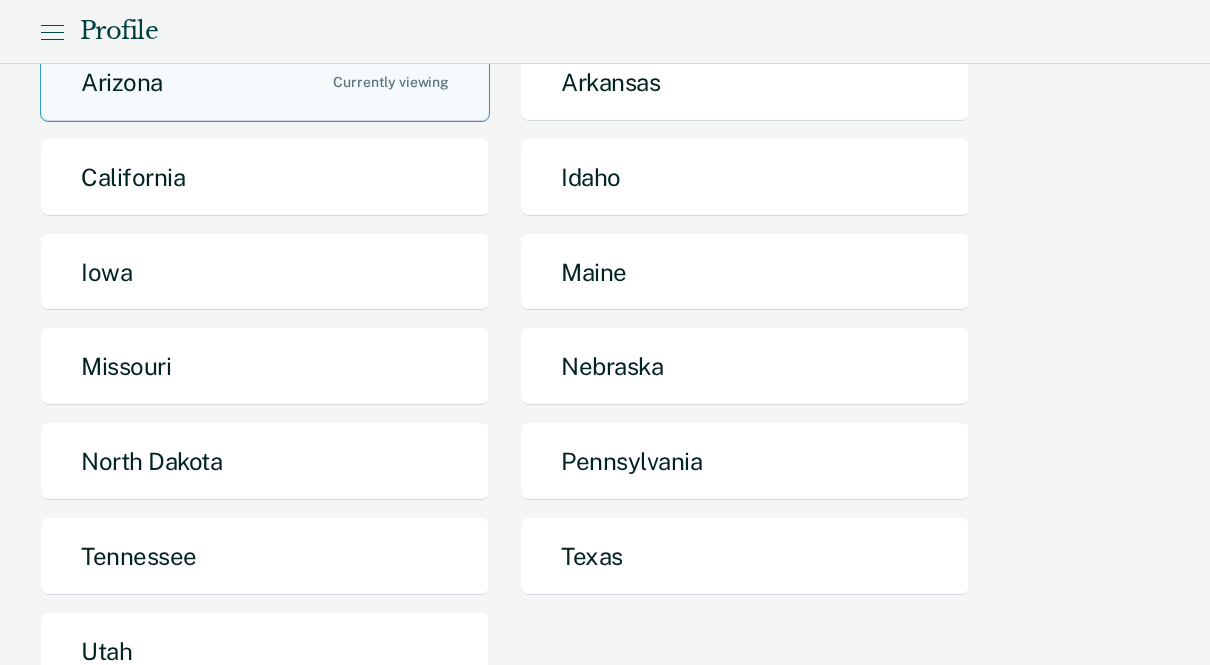 scroll, scrollTop: 0, scrollLeft: 0, axis: both 